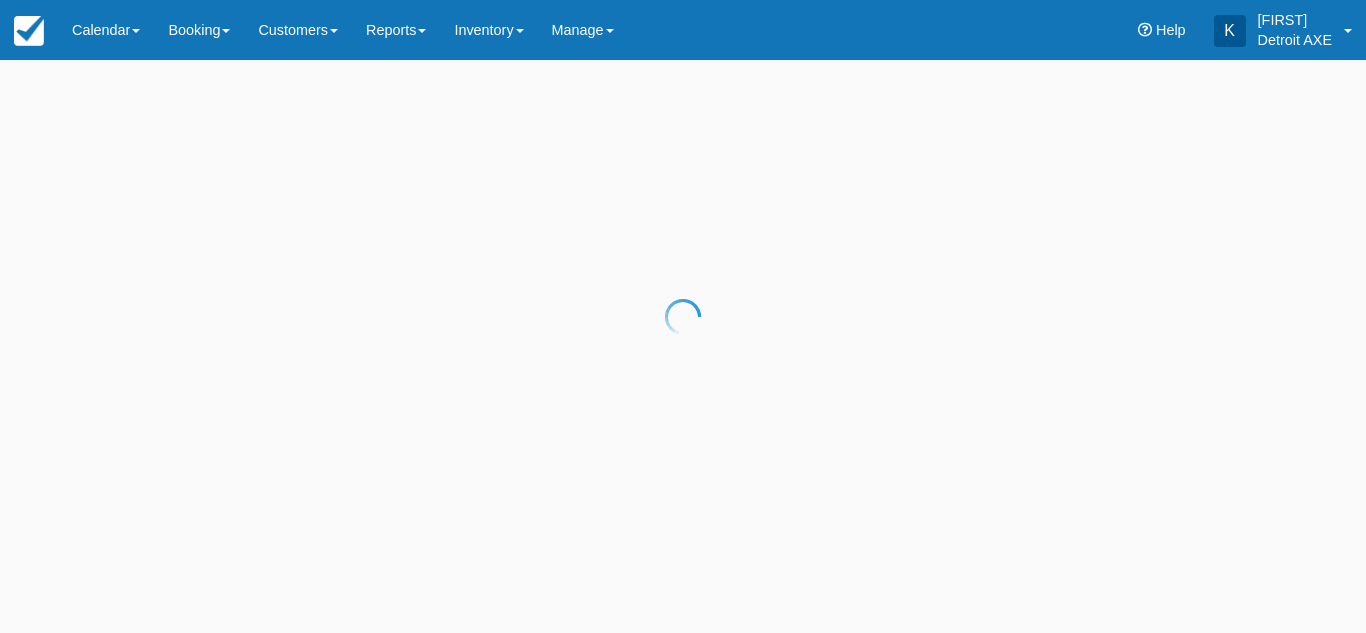 scroll, scrollTop: 0, scrollLeft: 0, axis: both 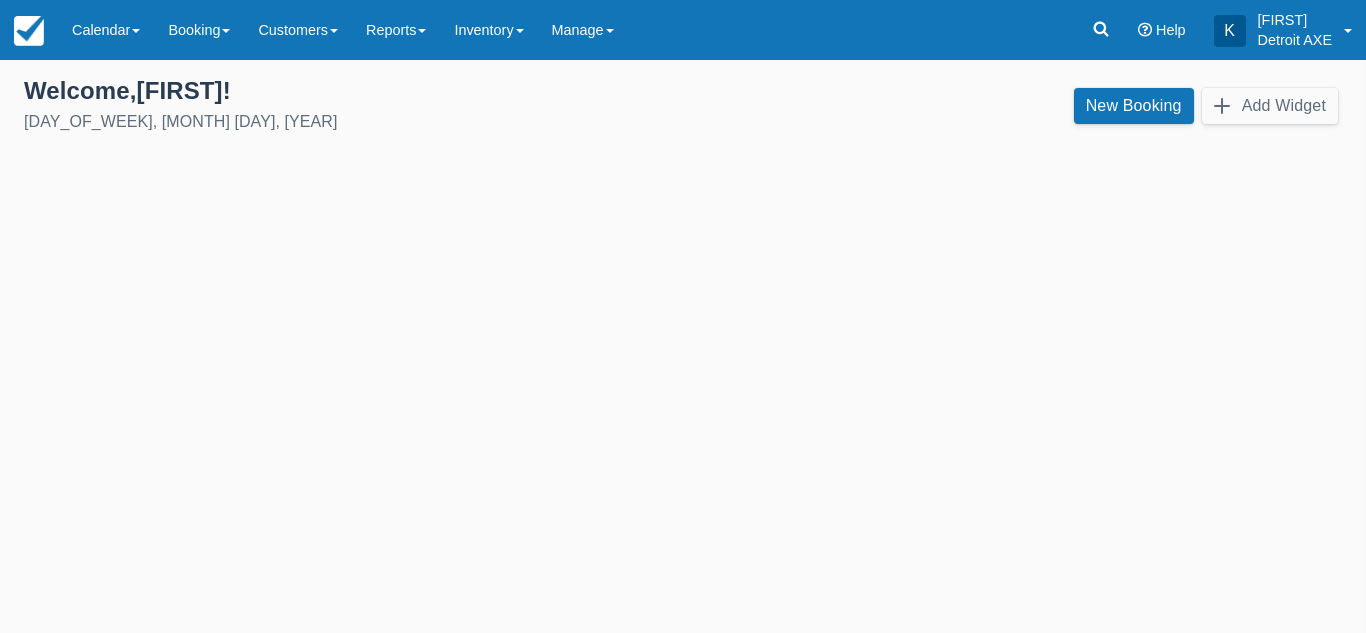 click on "Calendar" at bounding box center (106, 30) 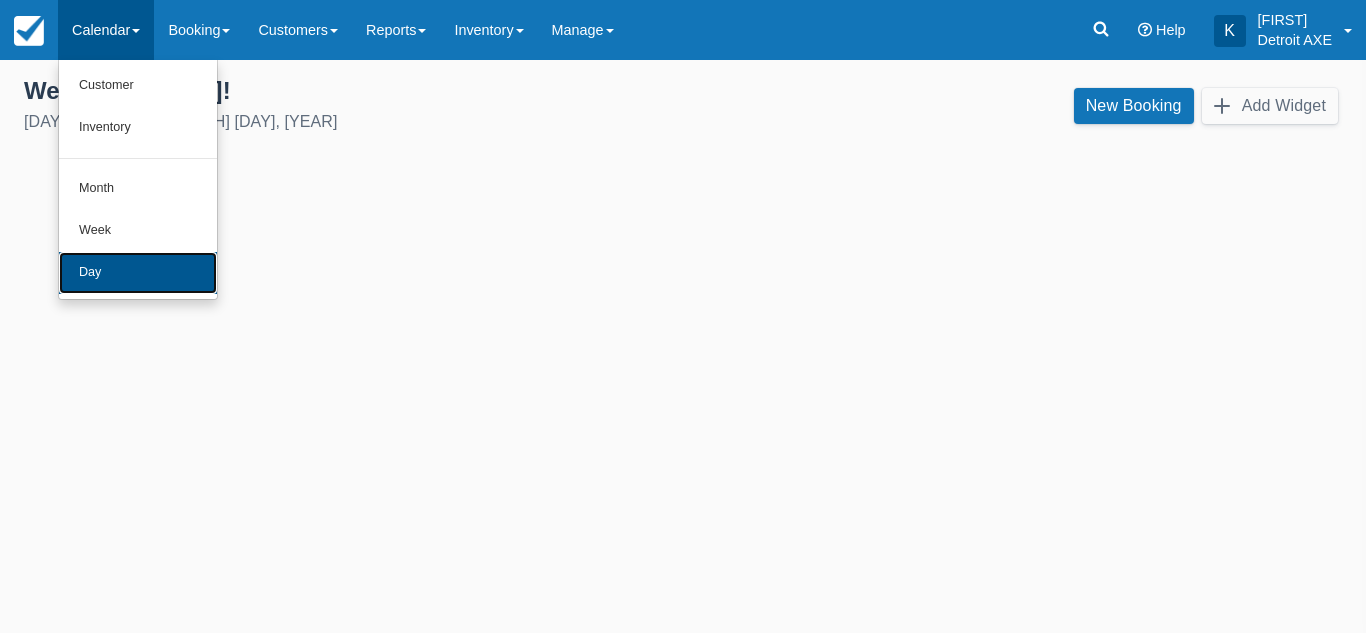 click on "Day" at bounding box center (138, 273) 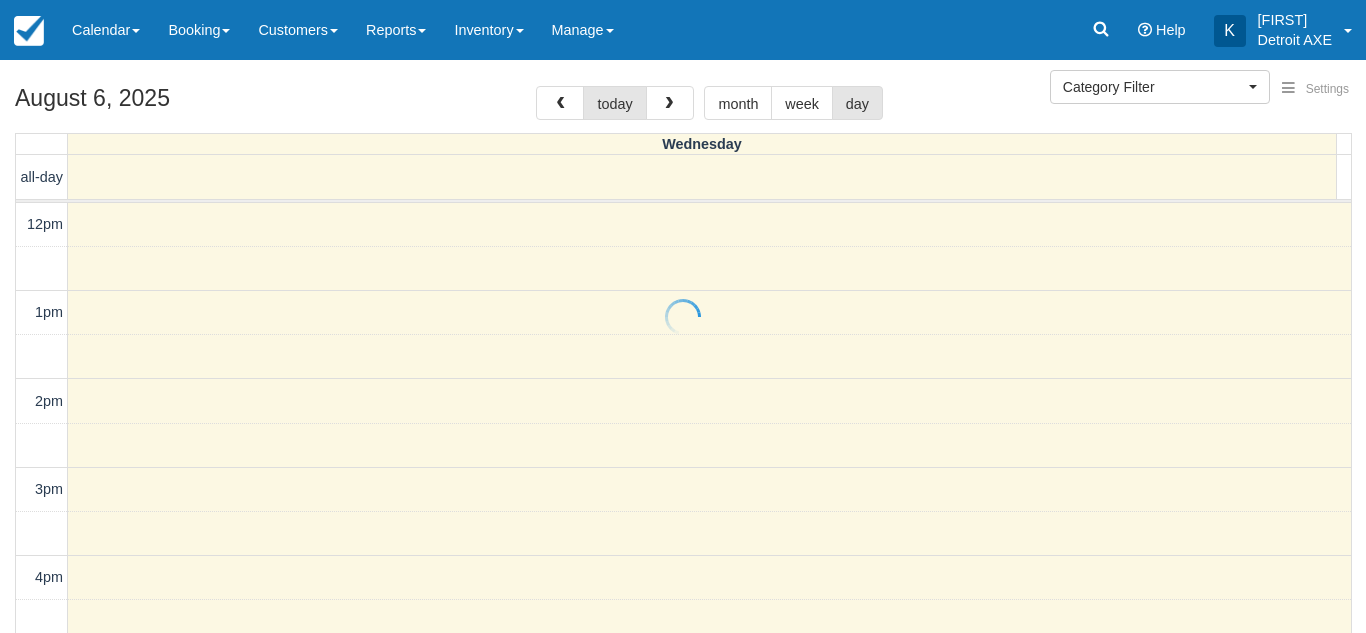 select 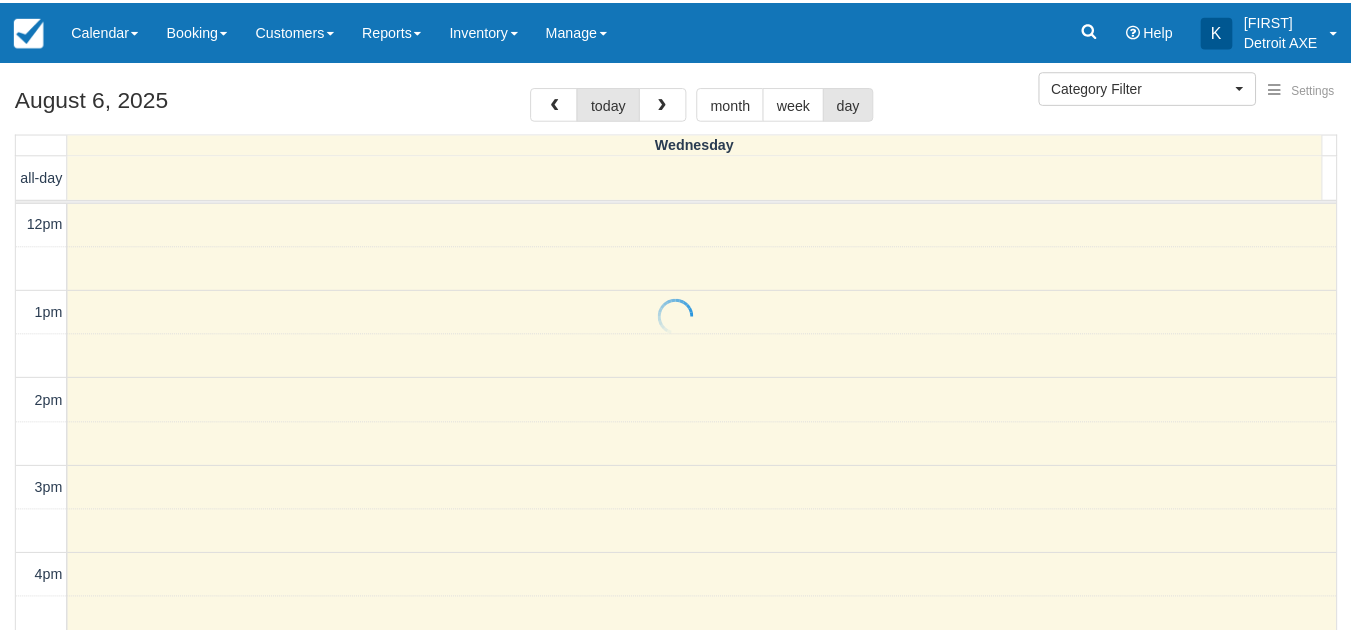 scroll, scrollTop: 0, scrollLeft: 0, axis: both 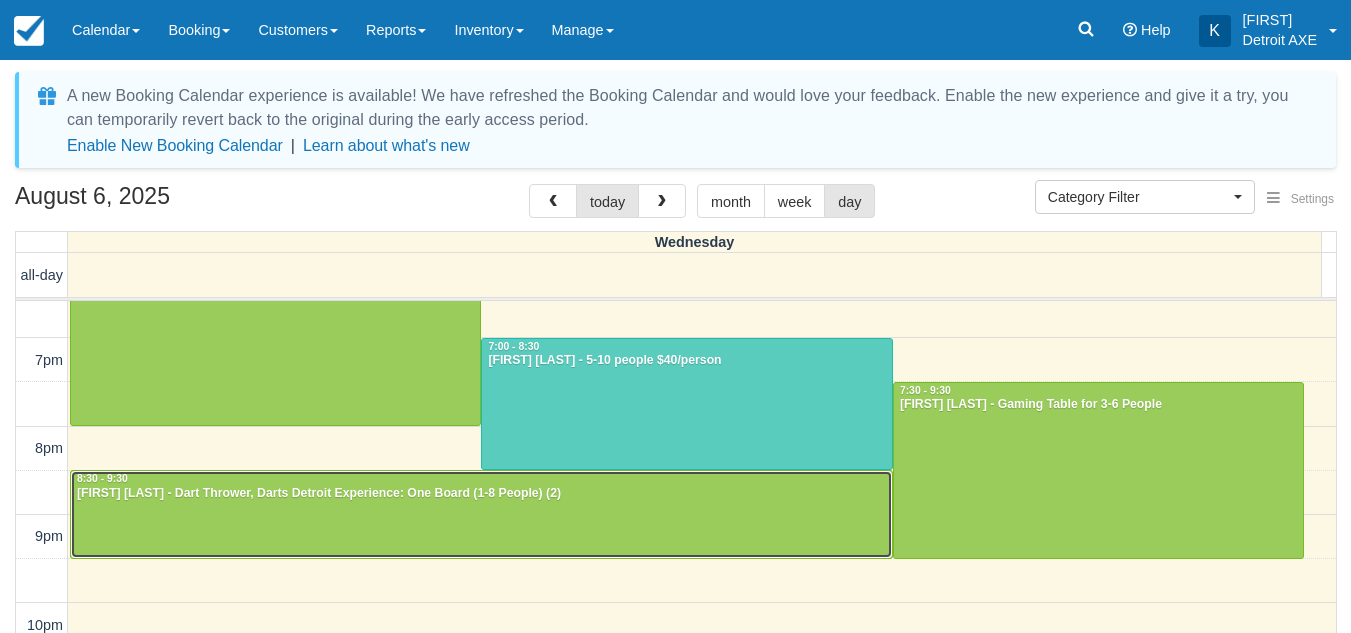 click at bounding box center [481, 514] 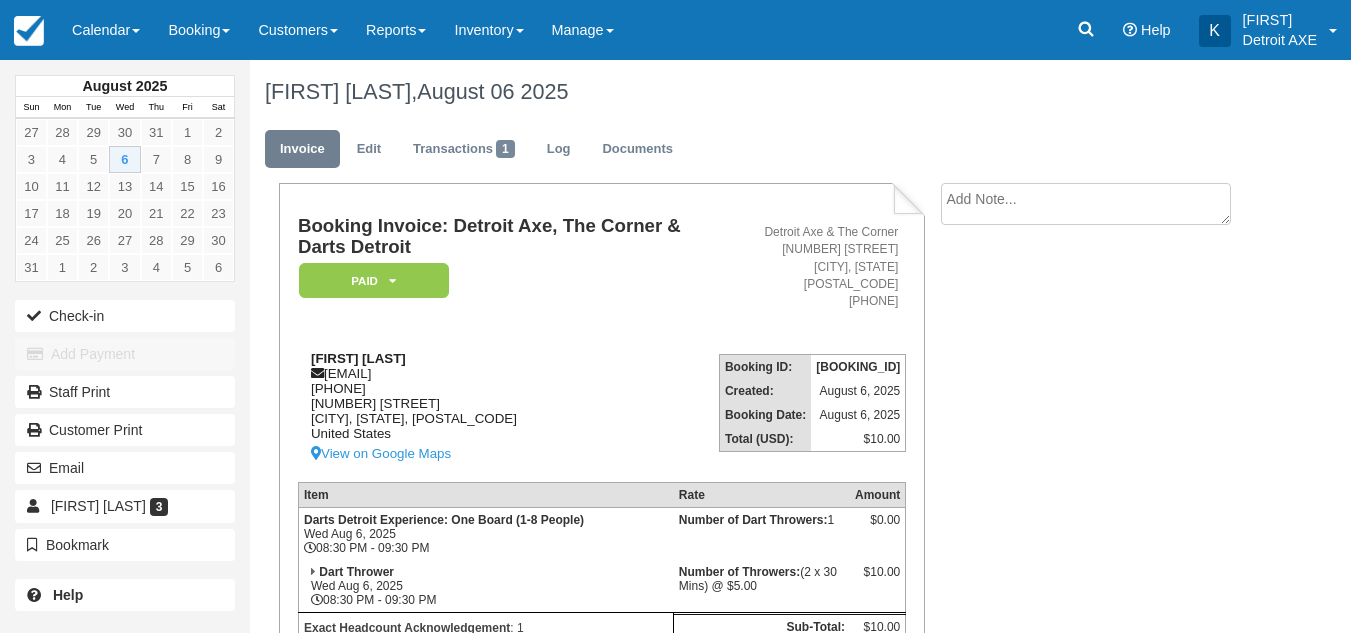 scroll, scrollTop: 0, scrollLeft: 0, axis: both 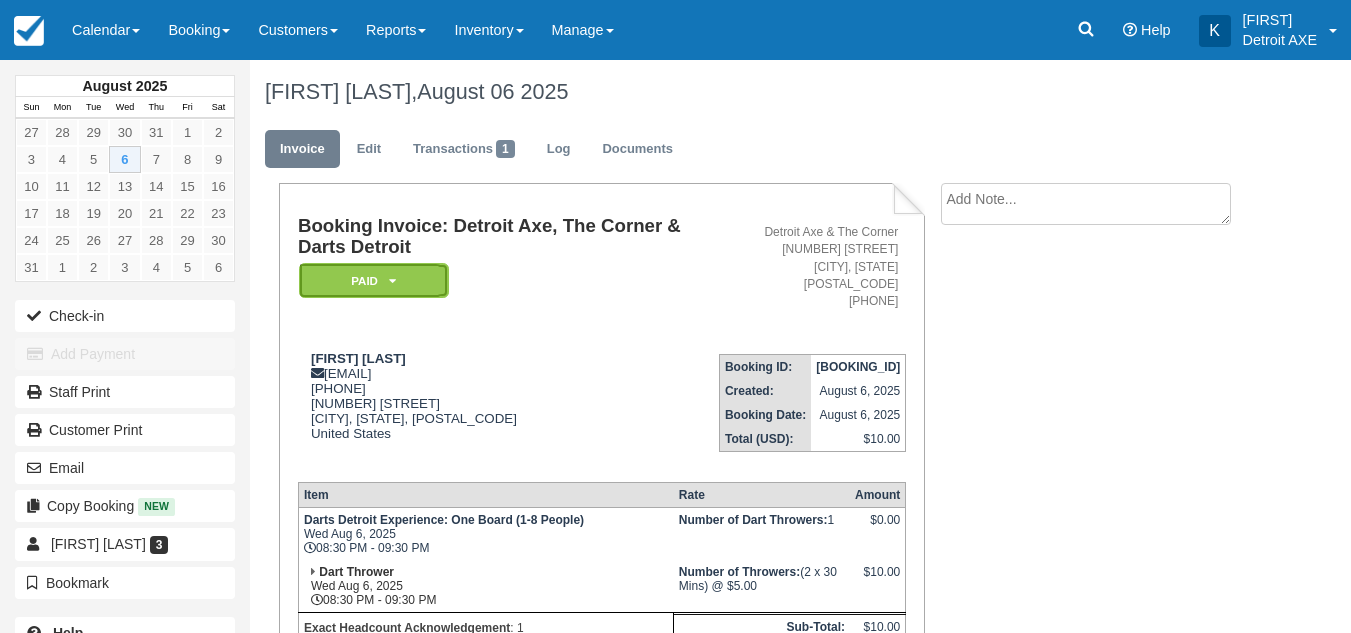 click at bounding box center [392, 281] 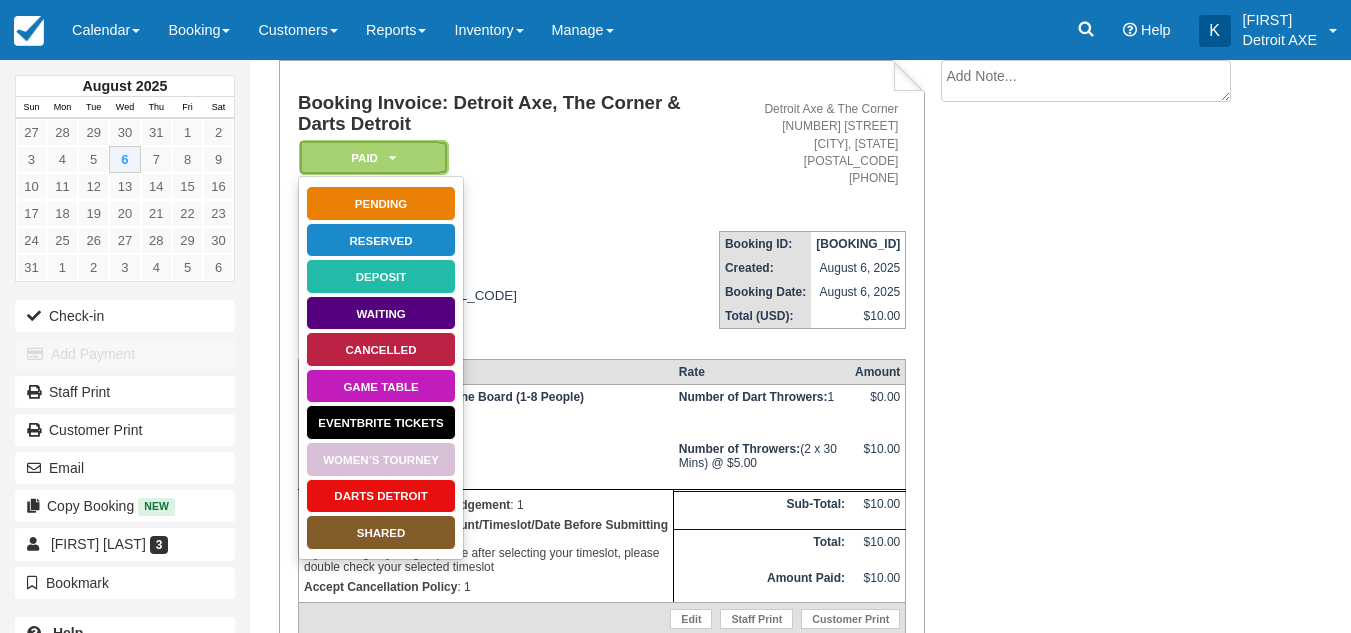 scroll, scrollTop: 124, scrollLeft: 0, axis: vertical 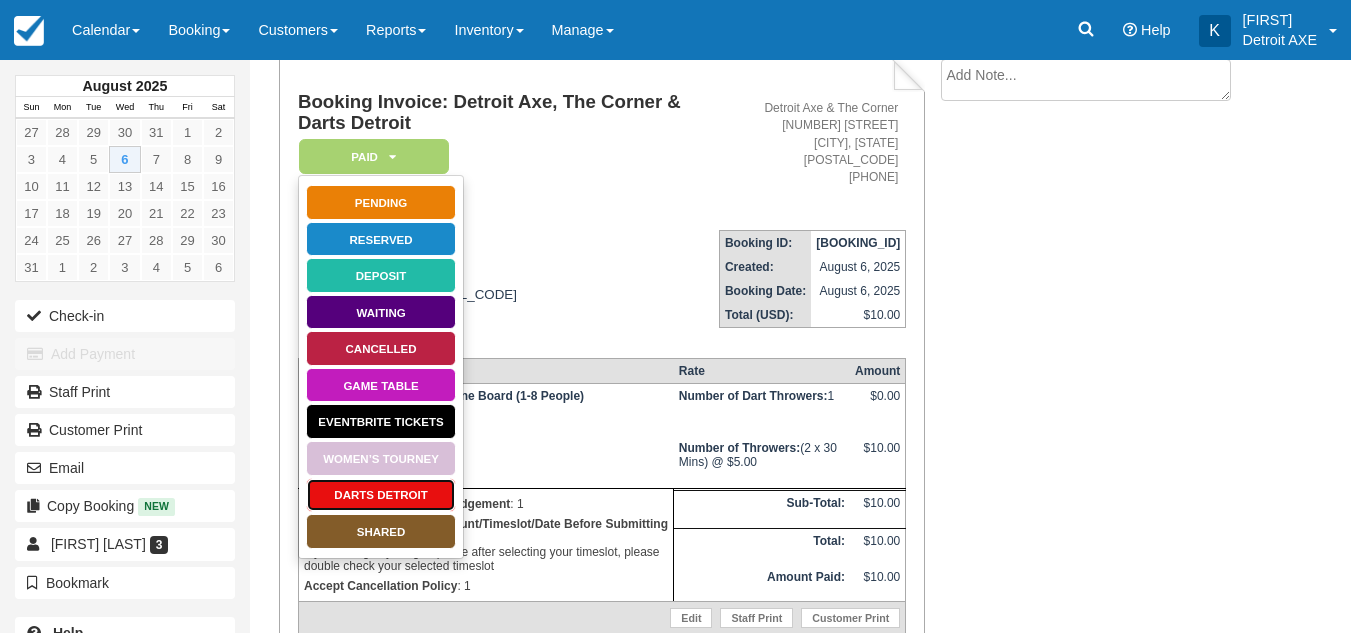 click on "Darts Detroit" at bounding box center (381, 495) 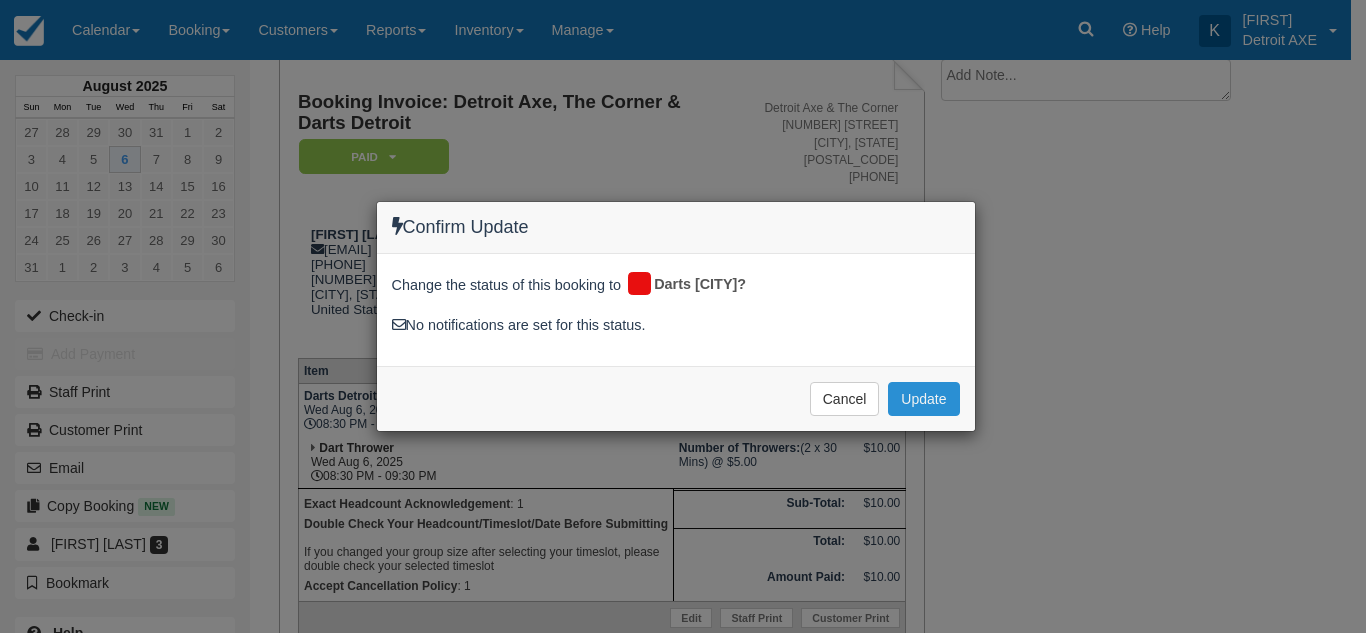 click on "Update" at bounding box center [923, 399] 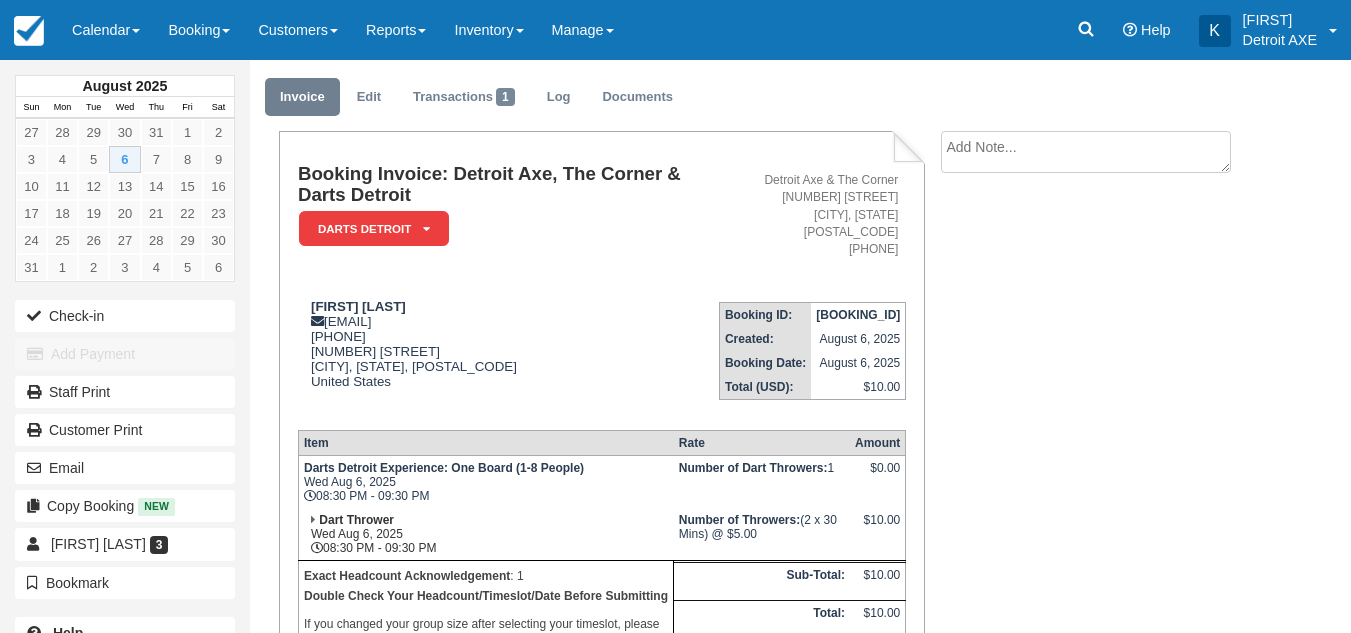 scroll, scrollTop: 51, scrollLeft: 0, axis: vertical 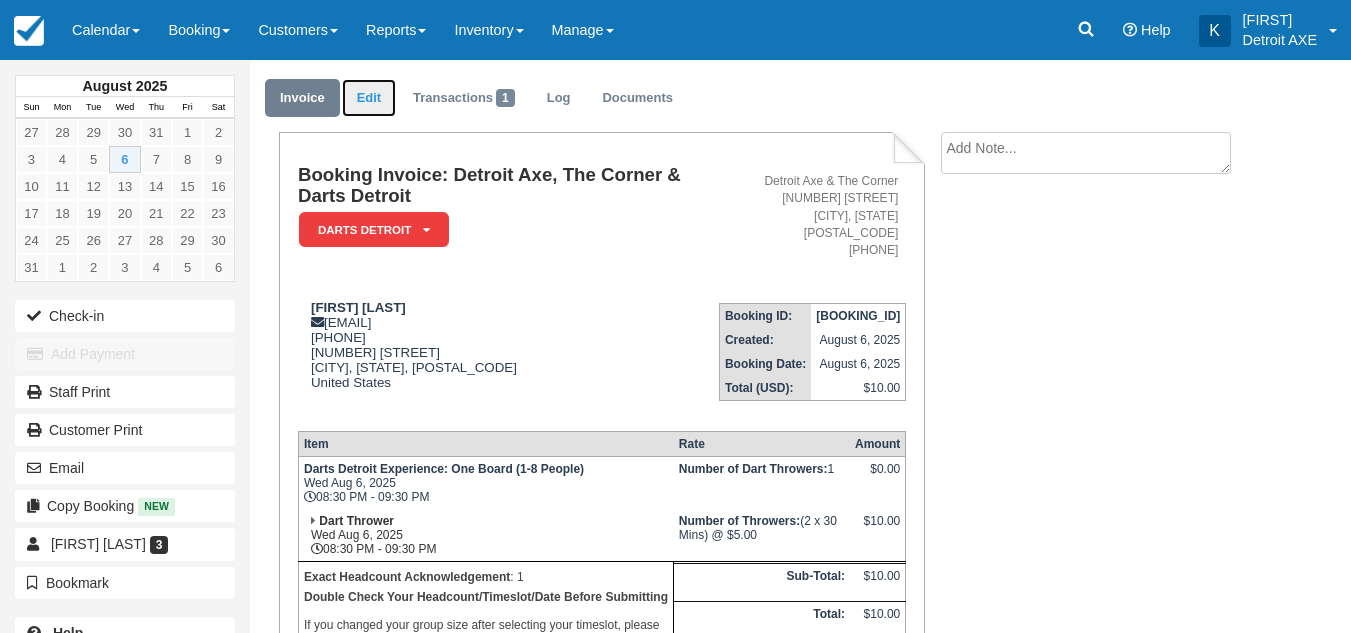 click on "Edit" at bounding box center (369, 98) 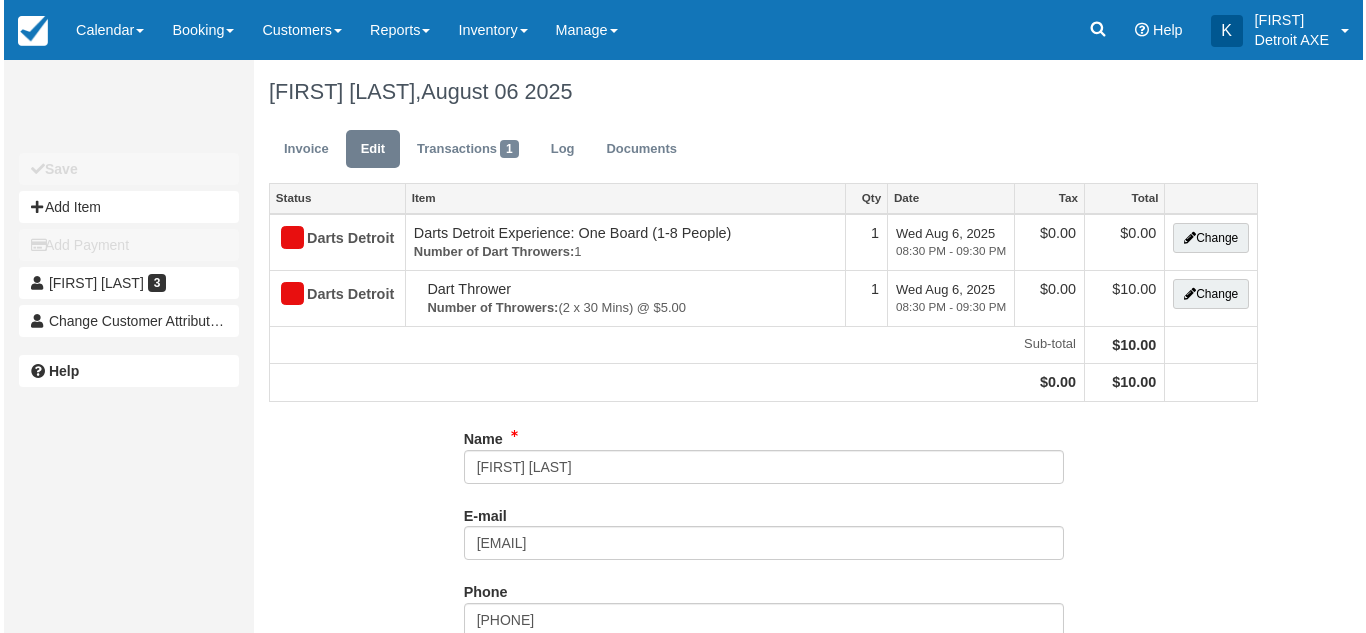 scroll, scrollTop: 0, scrollLeft: 0, axis: both 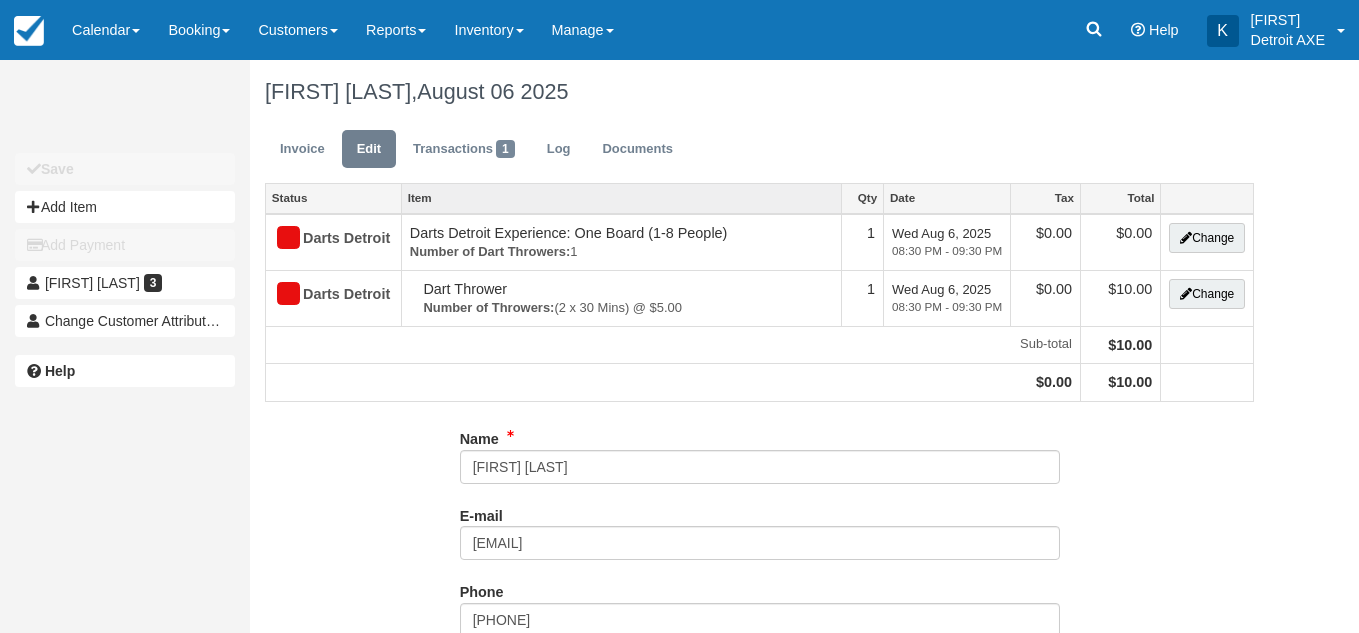 type on "(313) 717-2424" 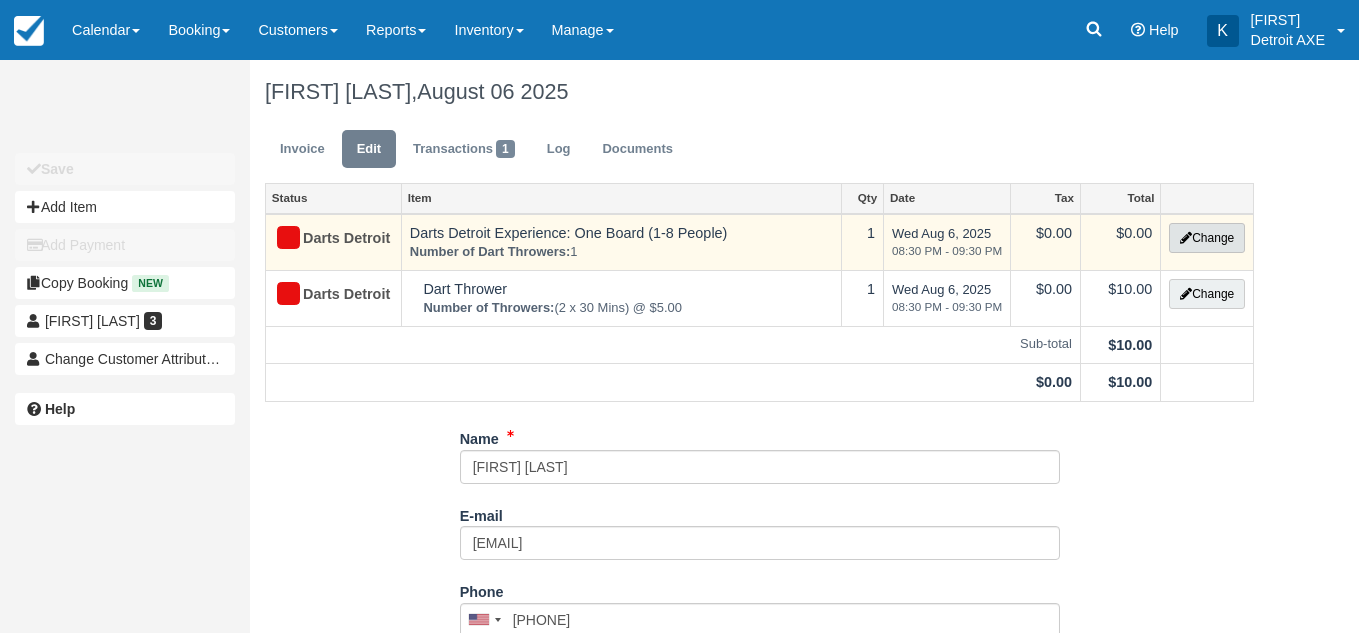 click on "Change" at bounding box center [1207, 238] 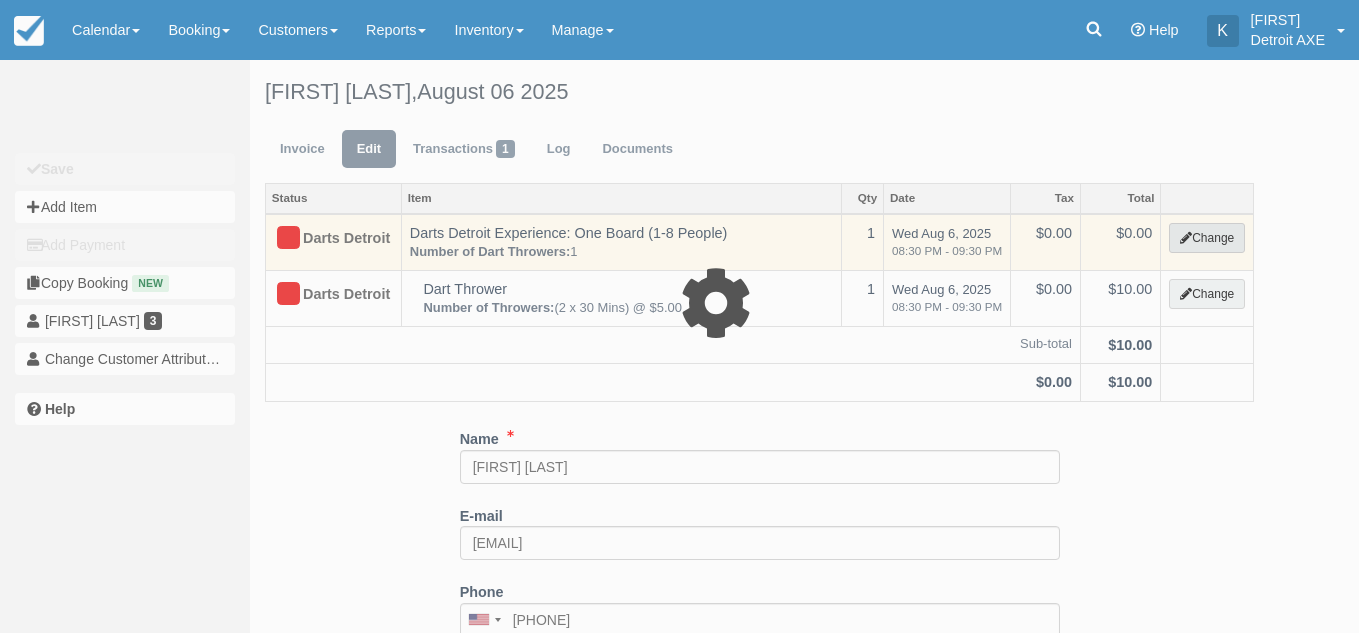 select on "52" 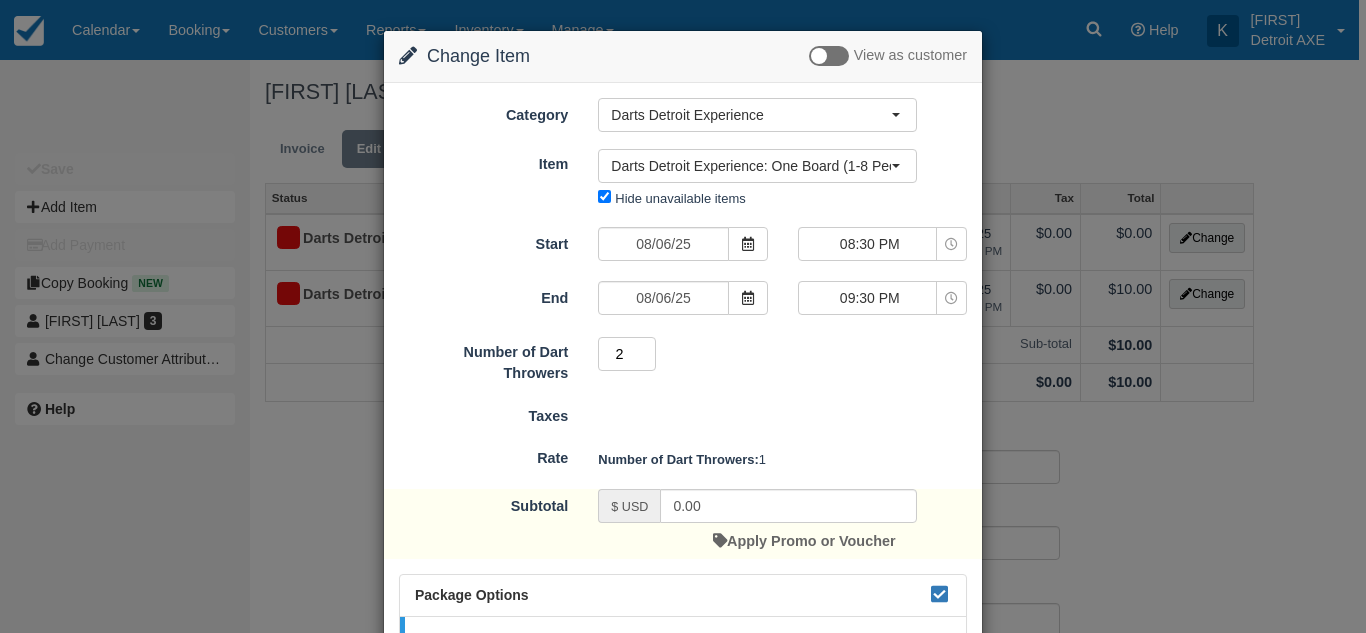 click on "2" at bounding box center [627, 354] 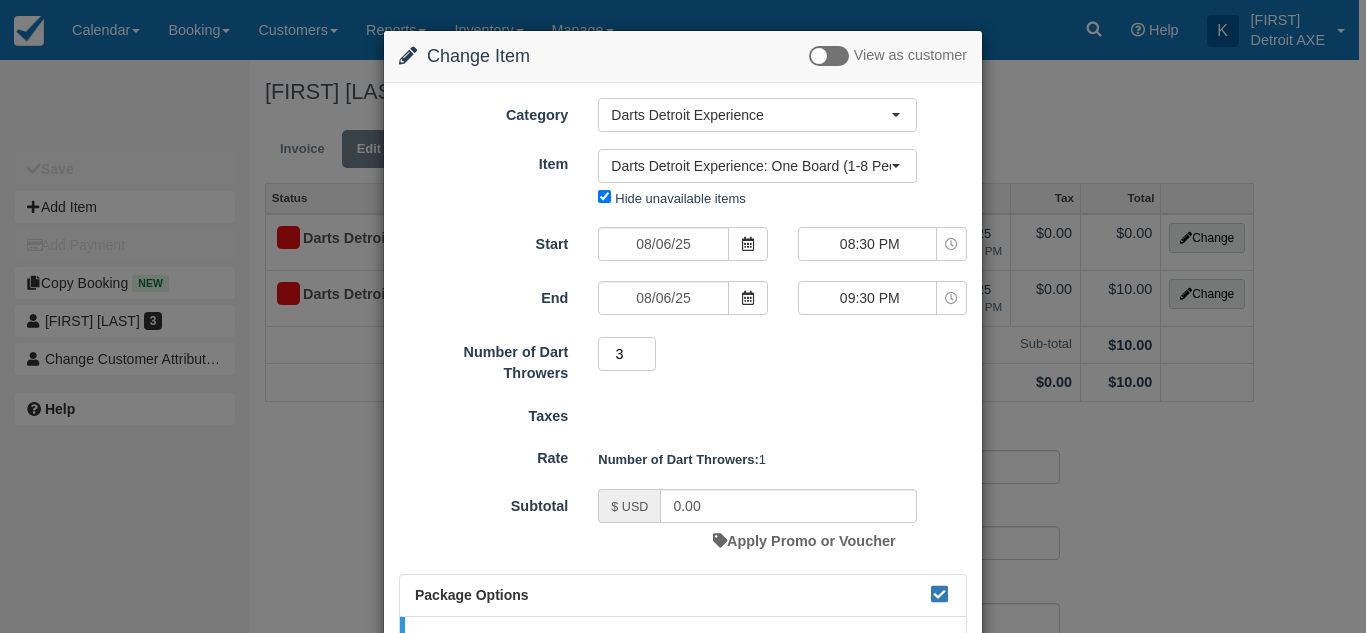 click on "3" at bounding box center (627, 354) 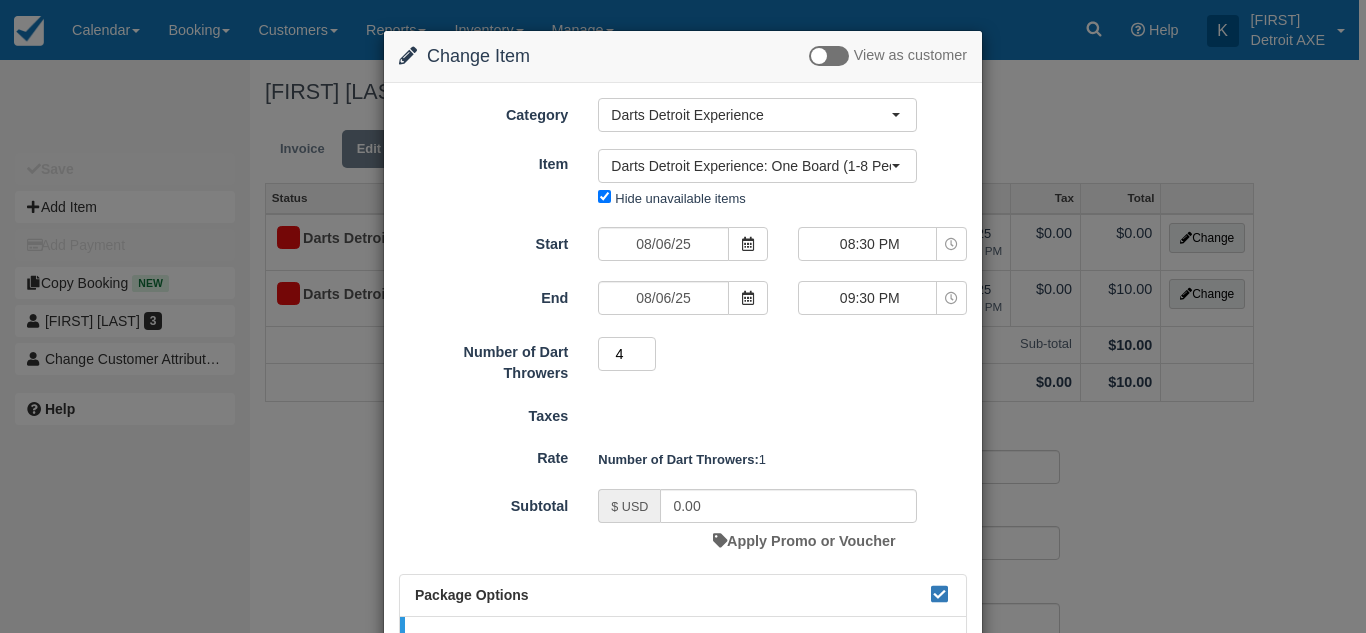 type on "4" 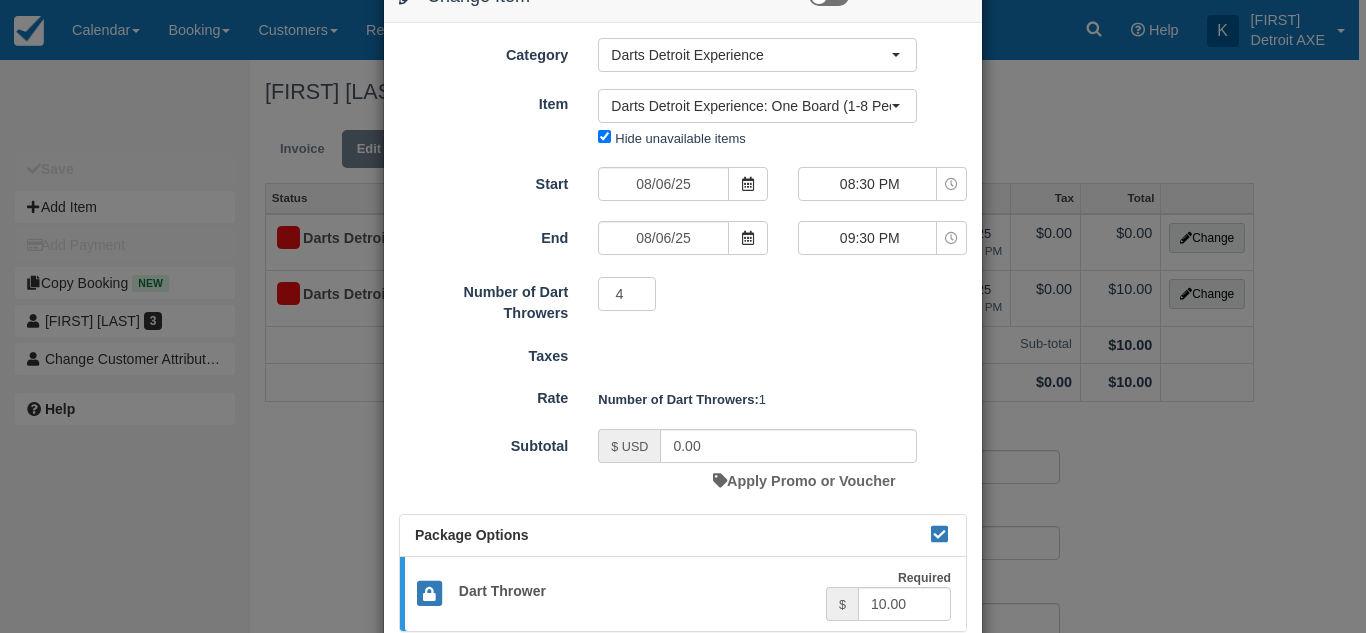 scroll, scrollTop: 190, scrollLeft: 0, axis: vertical 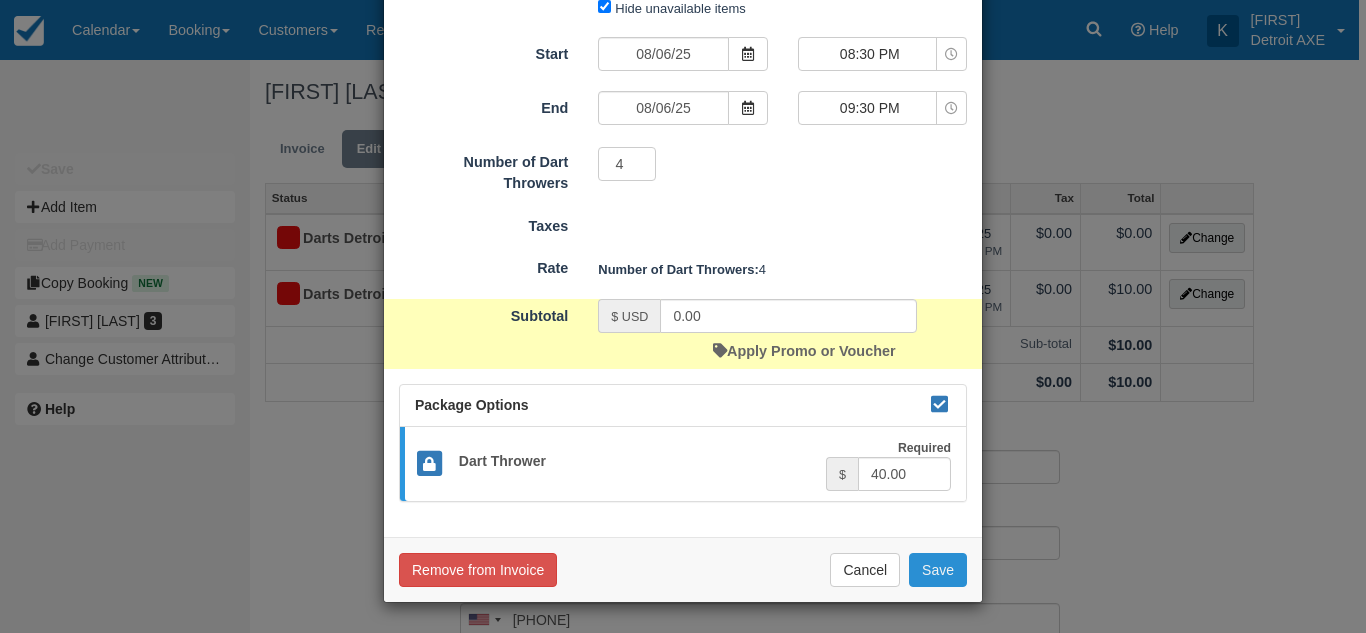 click on "Save" at bounding box center [938, 570] 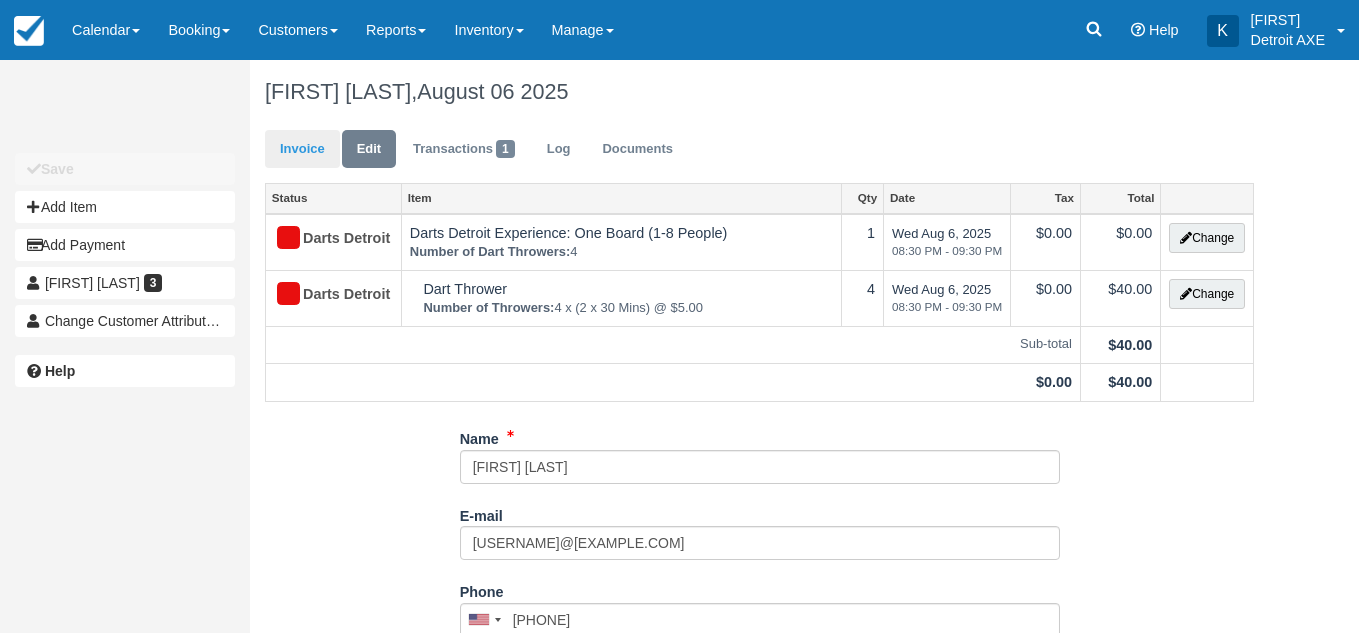 scroll, scrollTop: 0, scrollLeft: 0, axis: both 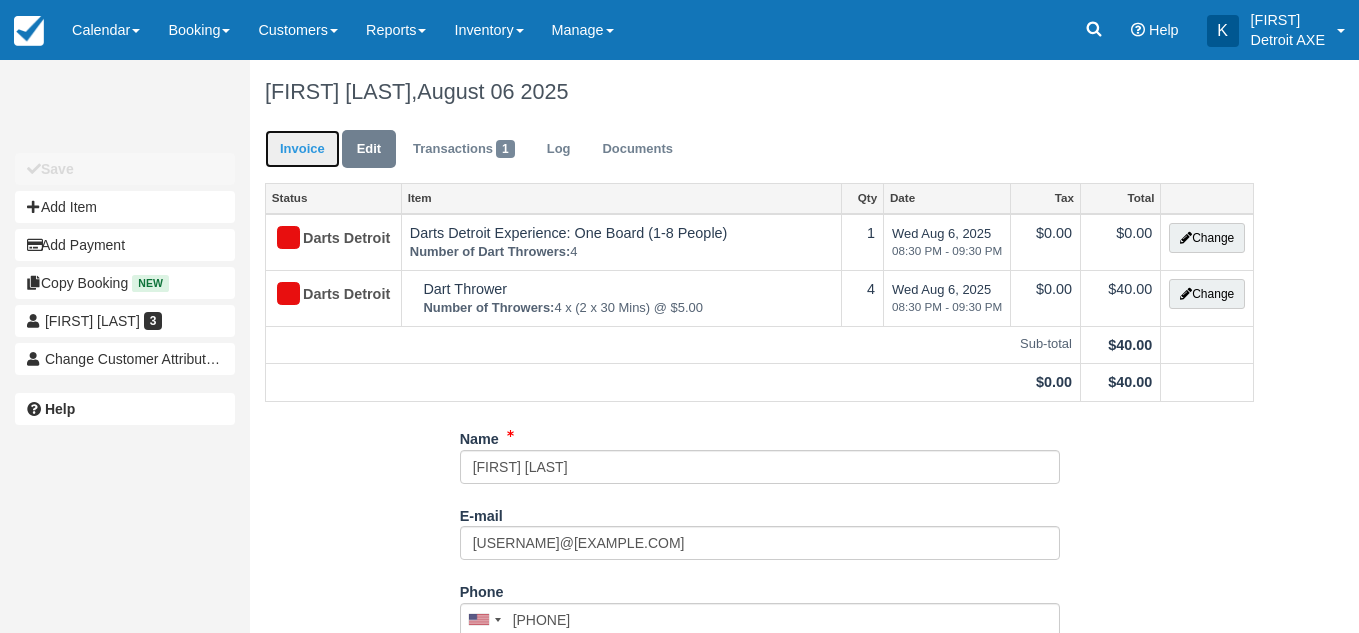 click on "Invoice" at bounding box center [302, 149] 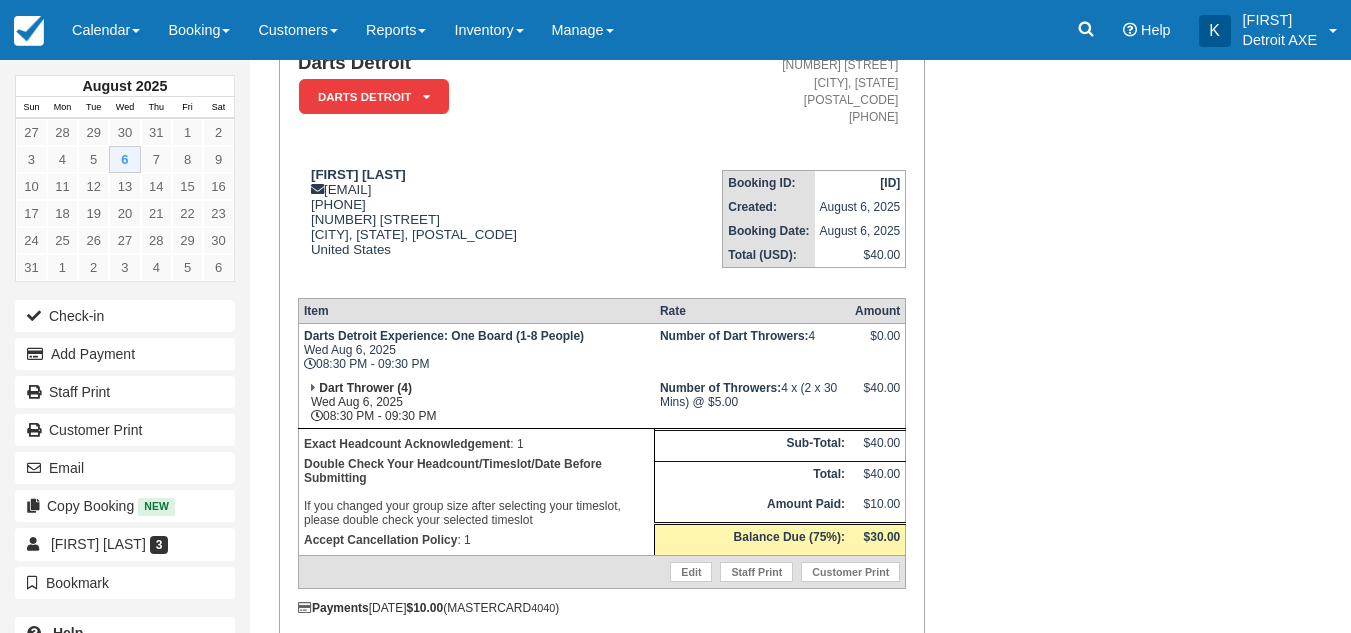 scroll, scrollTop: 185, scrollLeft: 0, axis: vertical 